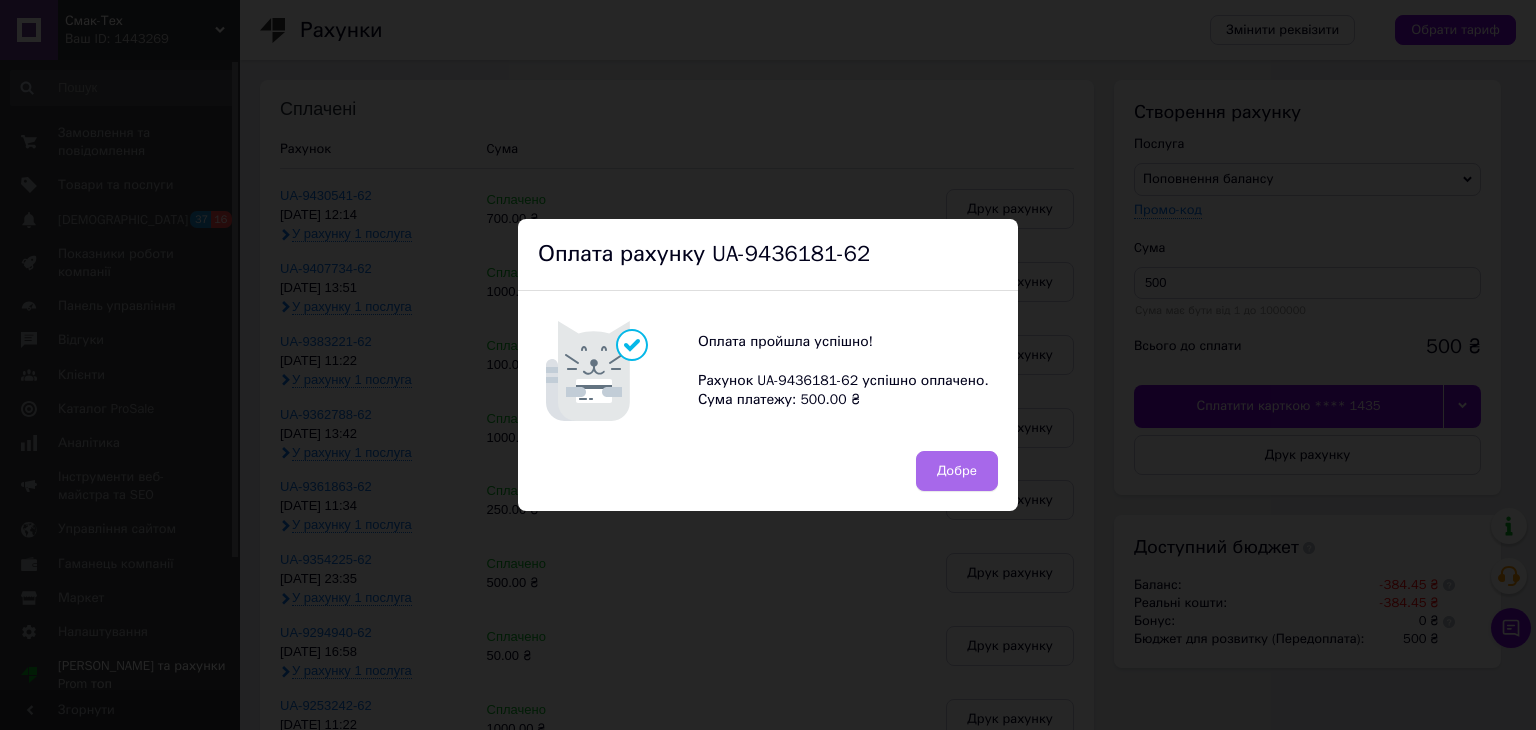 scroll, scrollTop: 0, scrollLeft: 0, axis: both 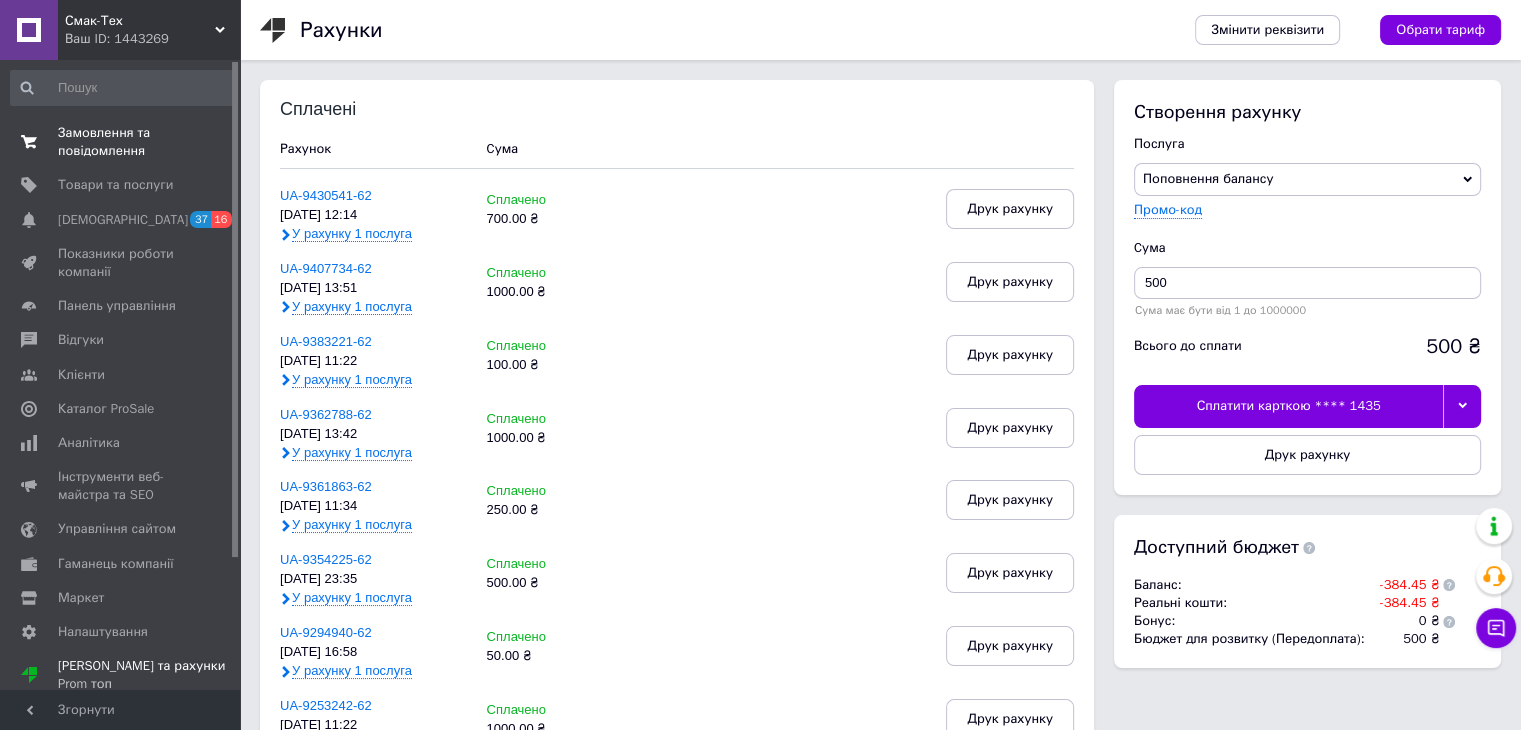 click on "Замовлення та повідомлення" at bounding box center (121, 142) 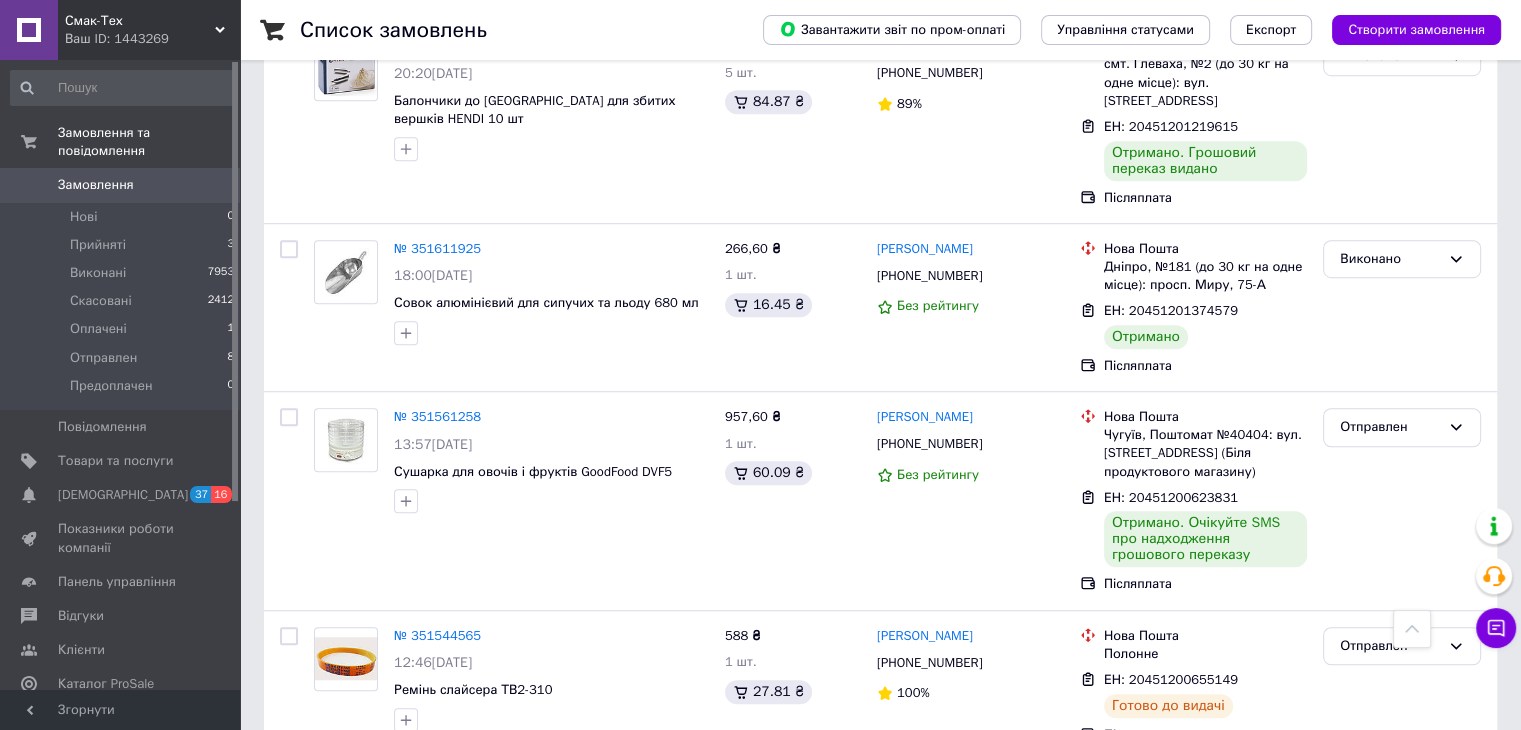 scroll, scrollTop: 1300, scrollLeft: 0, axis: vertical 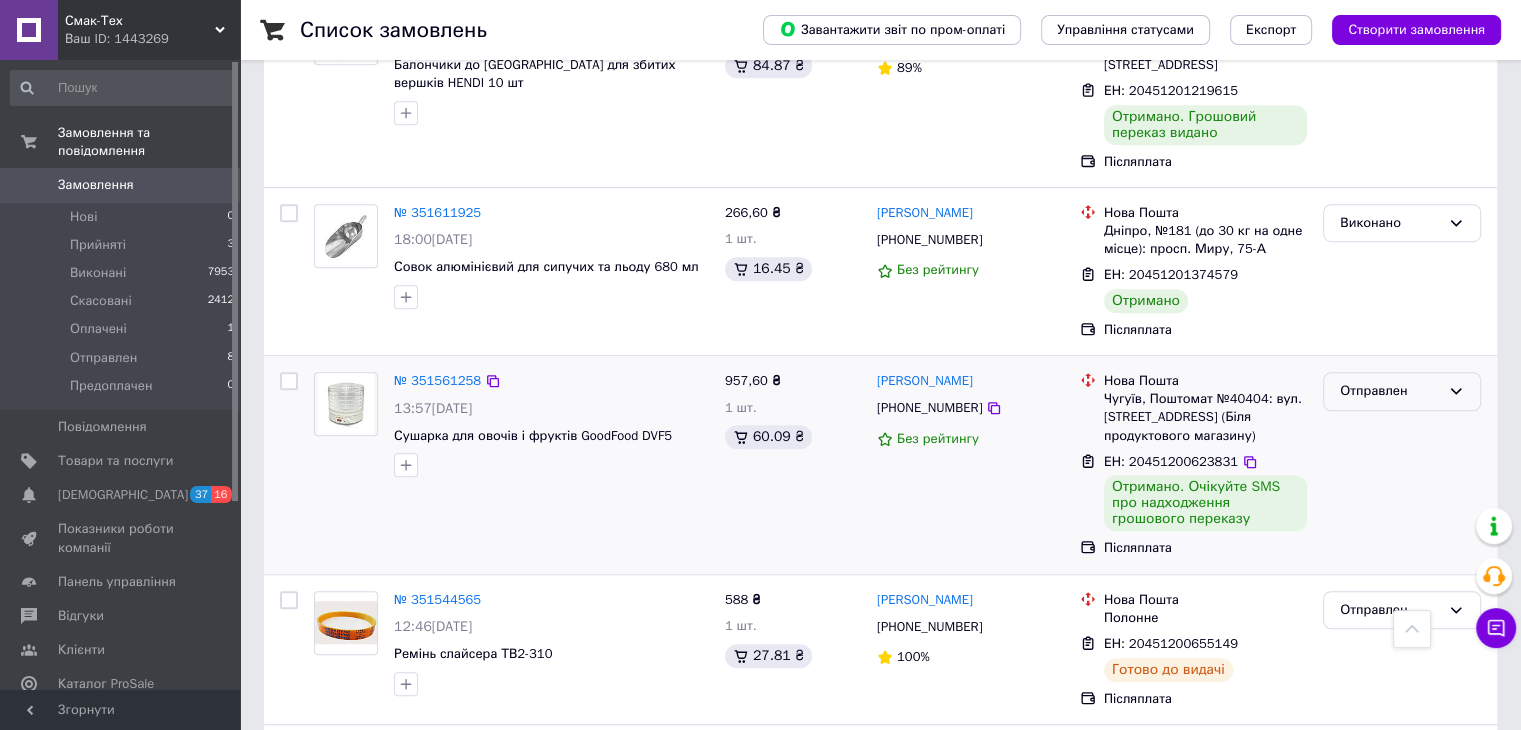 click on "Отправлен" at bounding box center (1390, 391) 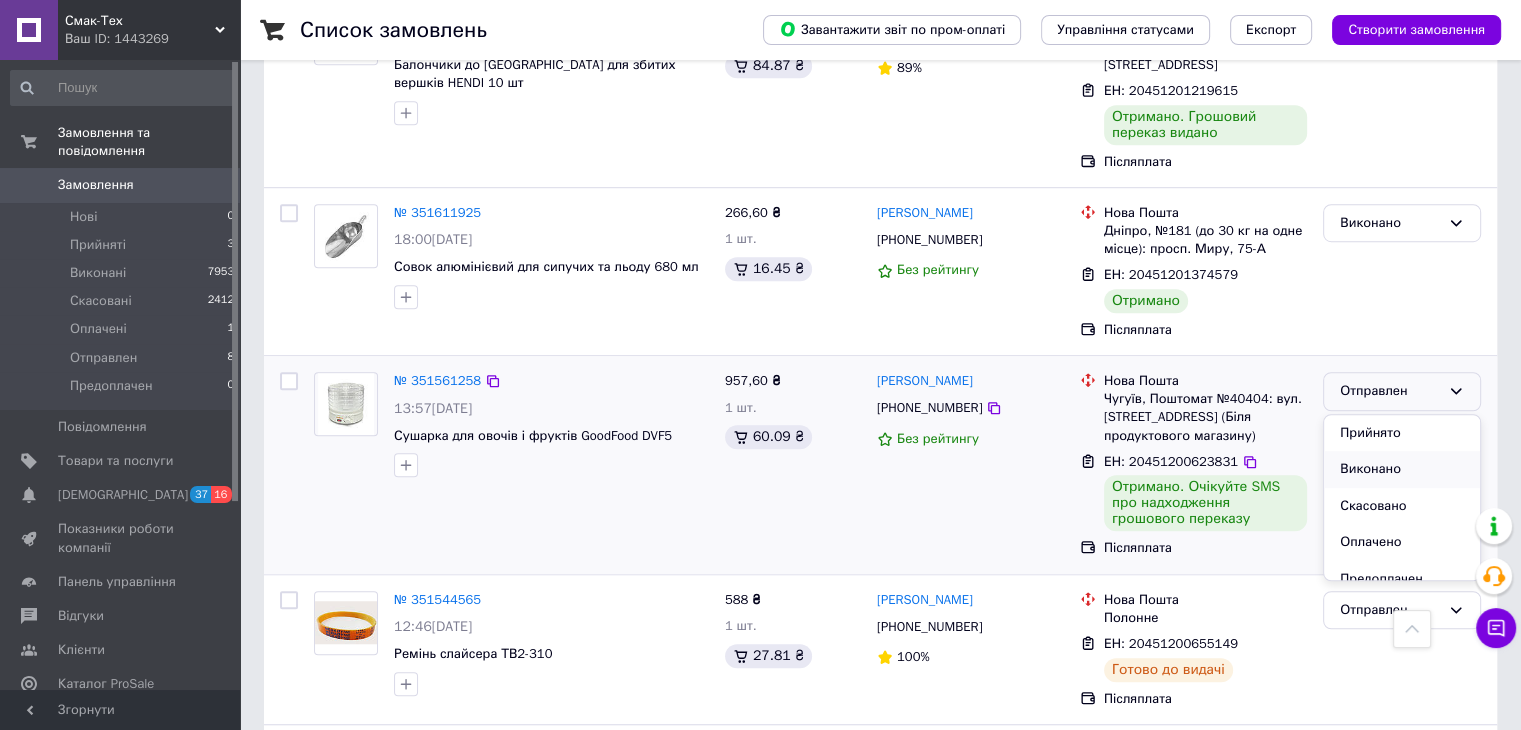 click on "Виконано" at bounding box center (1402, 469) 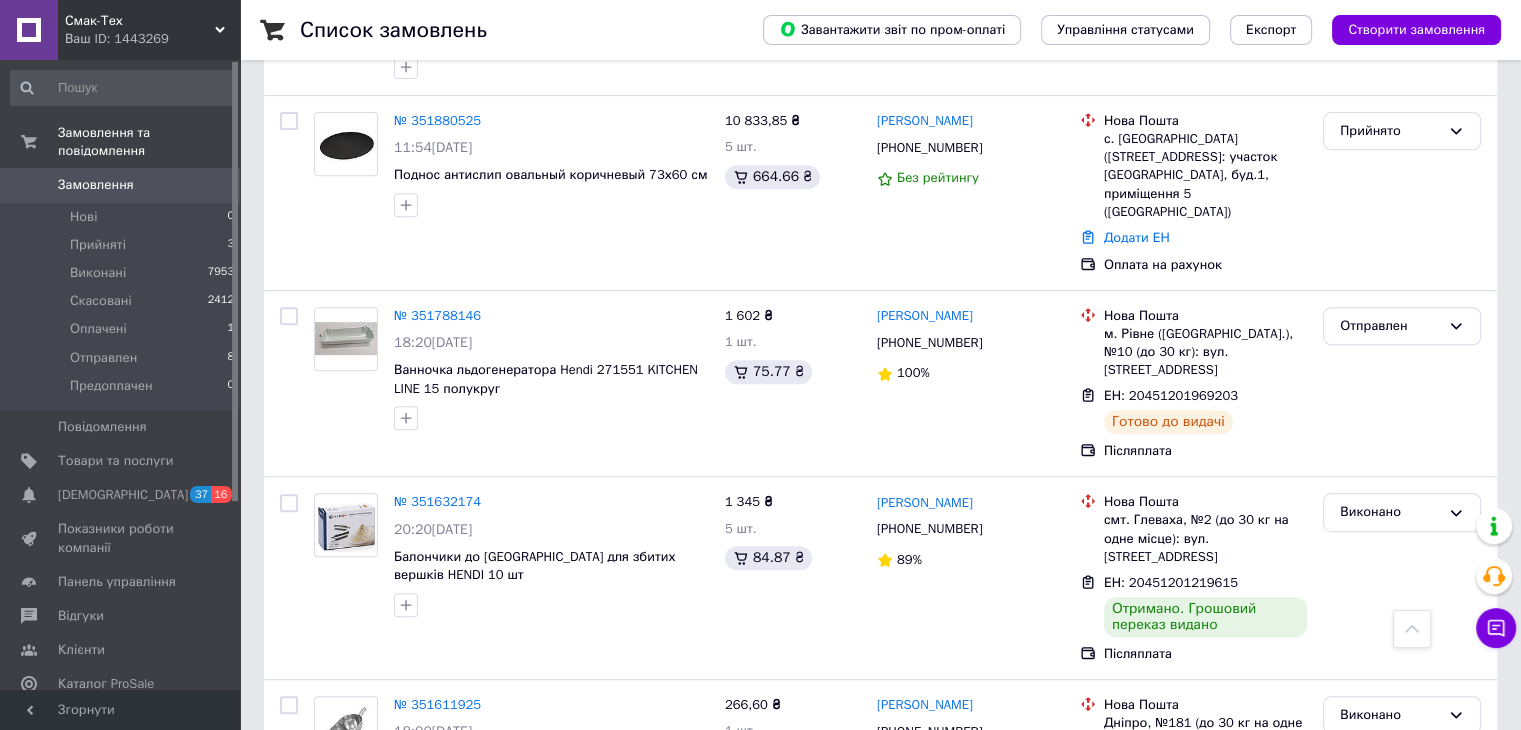 scroll, scrollTop: 800, scrollLeft: 0, axis: vertical 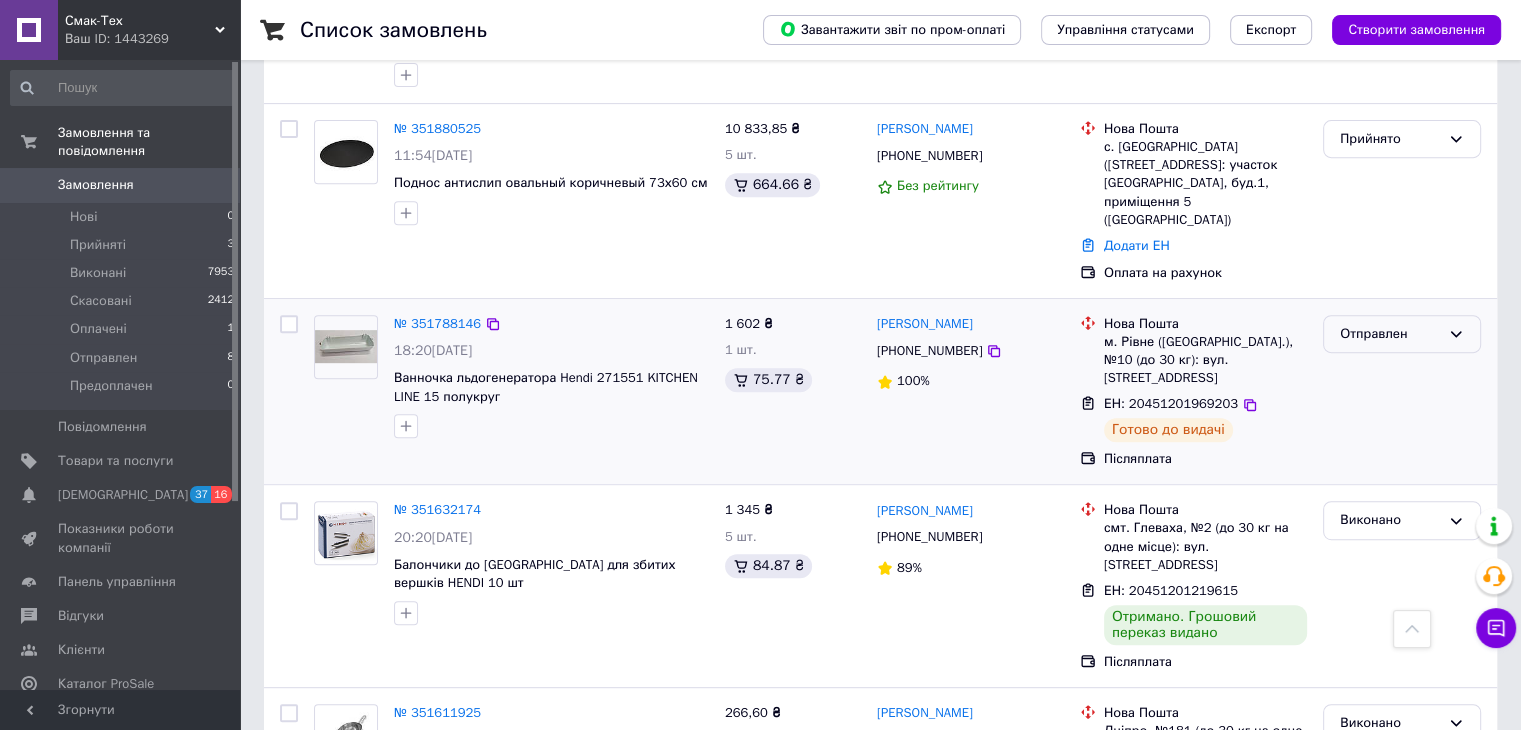 click on "Отправлен" at bounding box center [1402, 334] 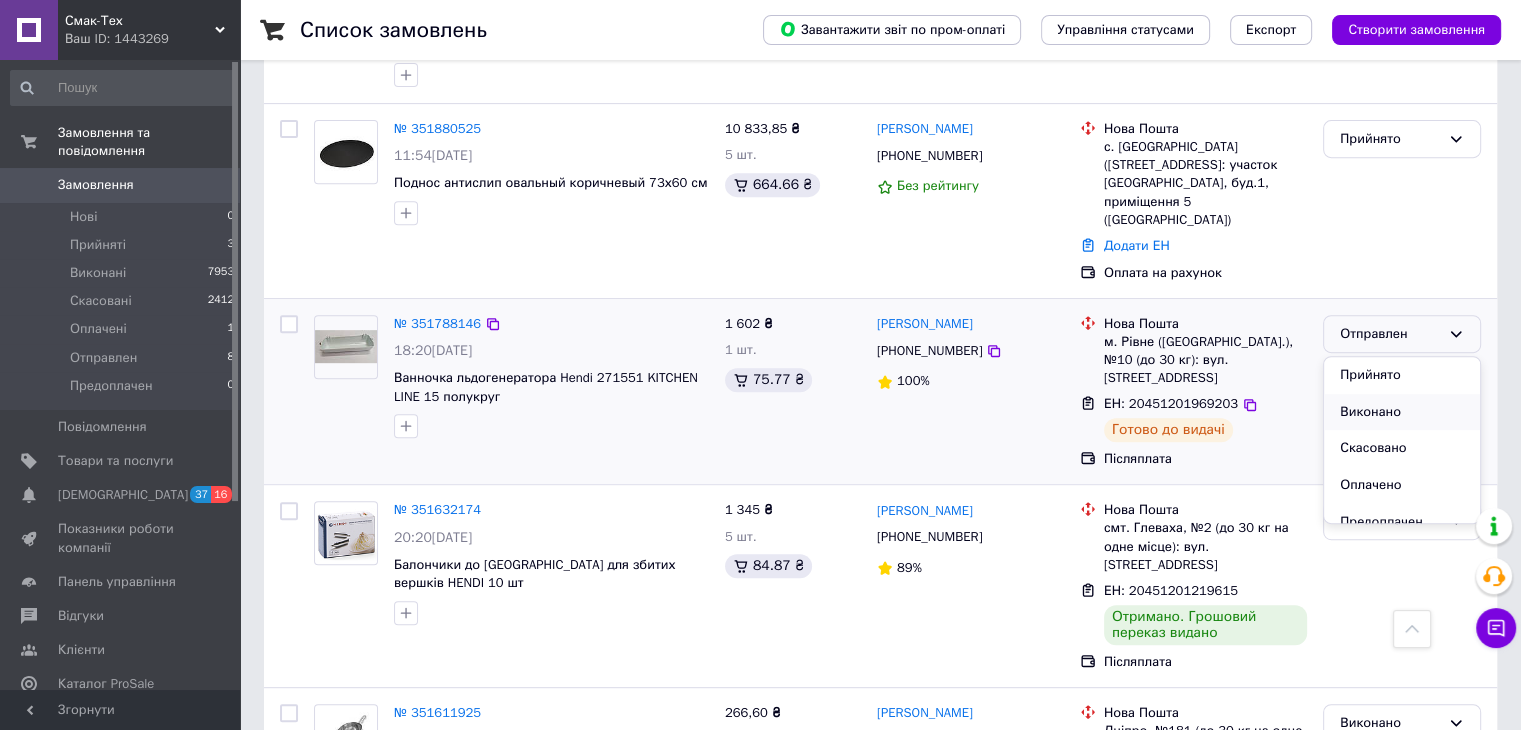 click on "Виконано" at bounding box center [1402, 412] 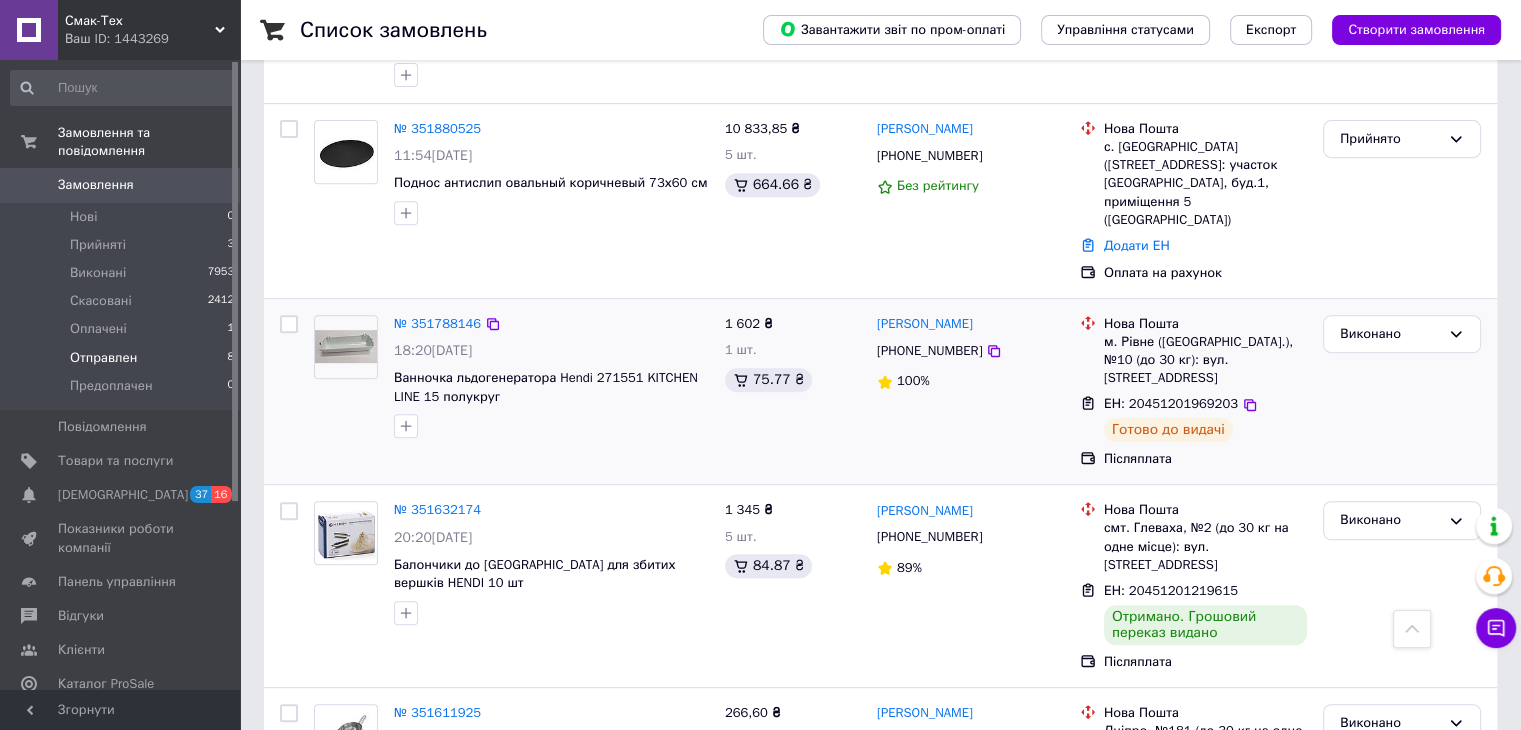 click on "Отправлен" at bounding box center (103, 358) 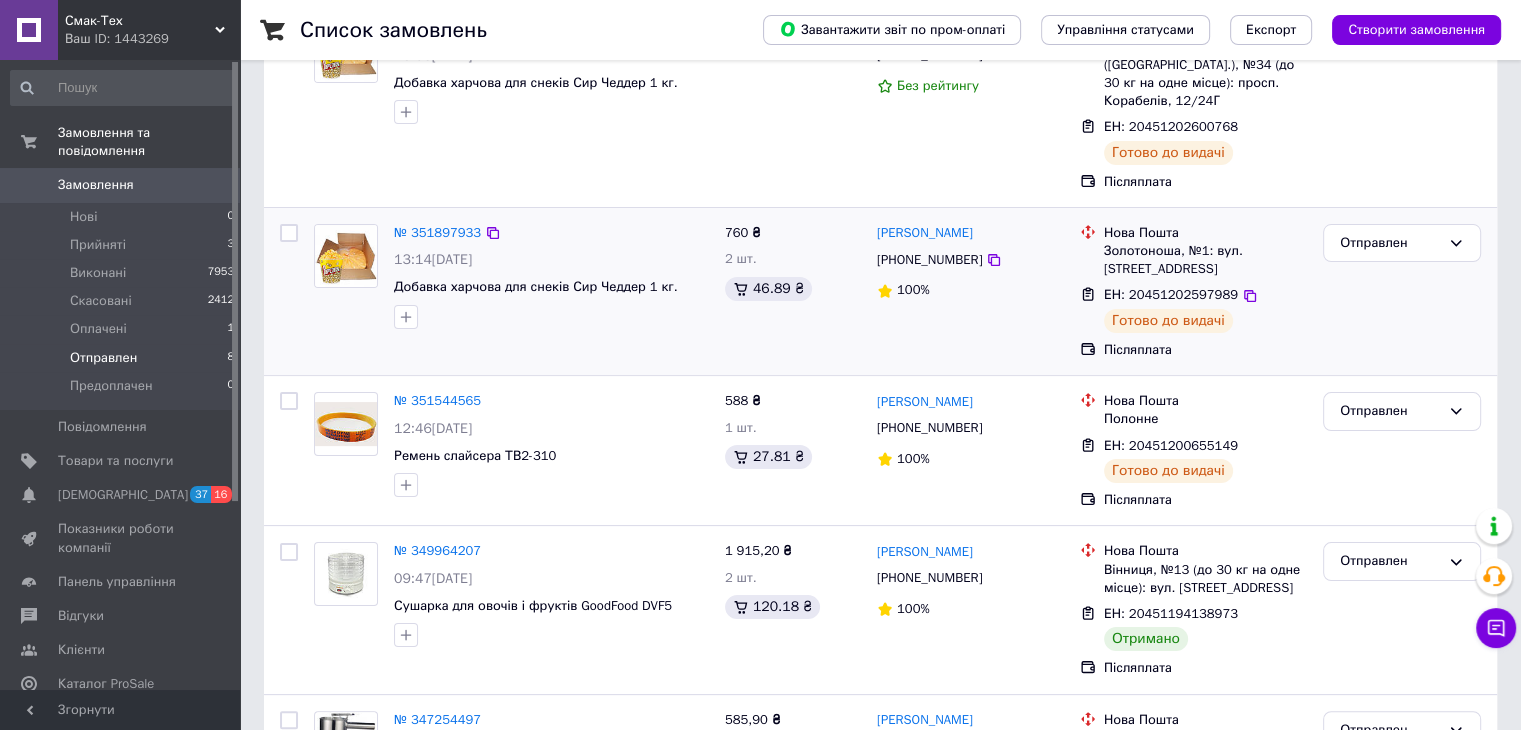 scroll, scrollTop: 400, scrollLeft: 0, axis: vertical 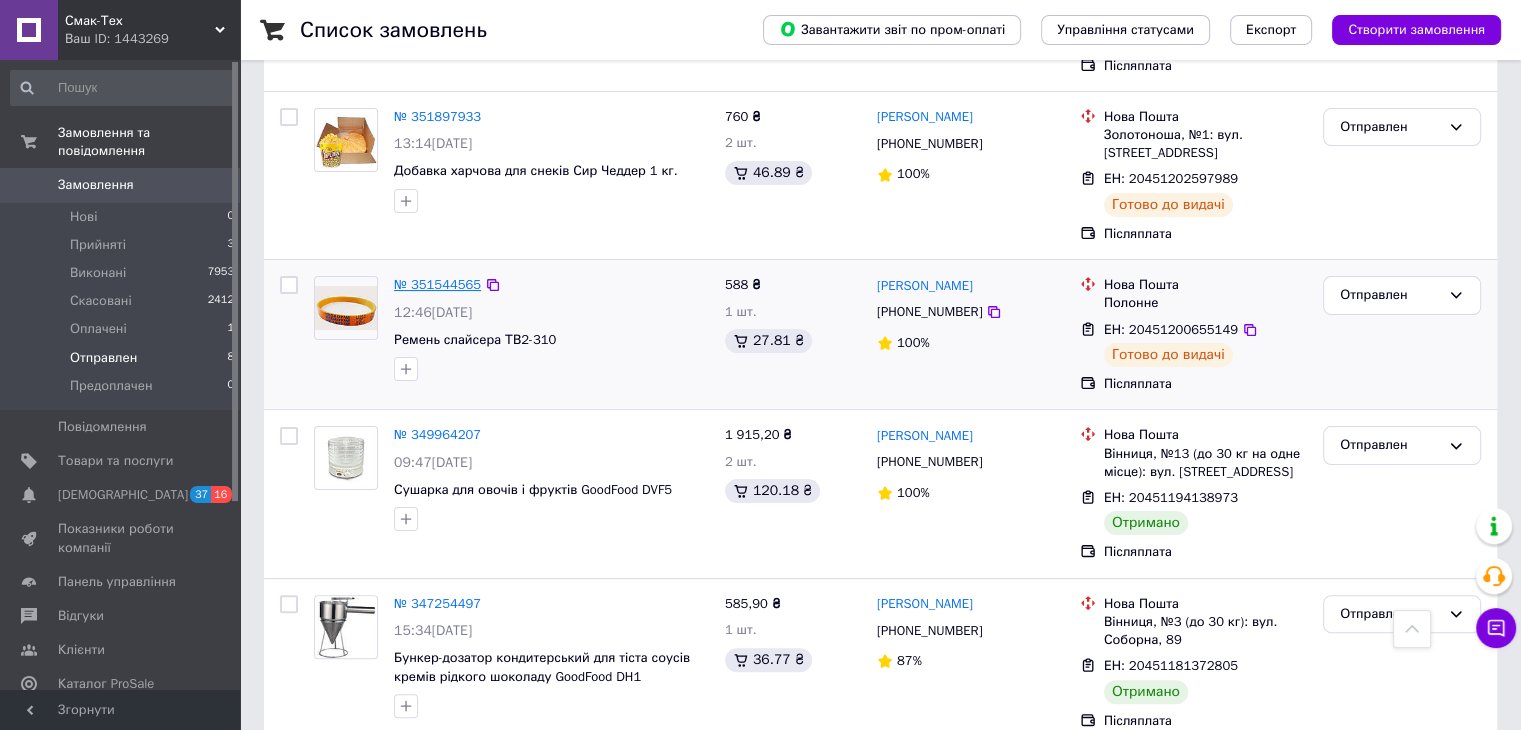 click on "№ 351544565" at bounding box center [437, 284] 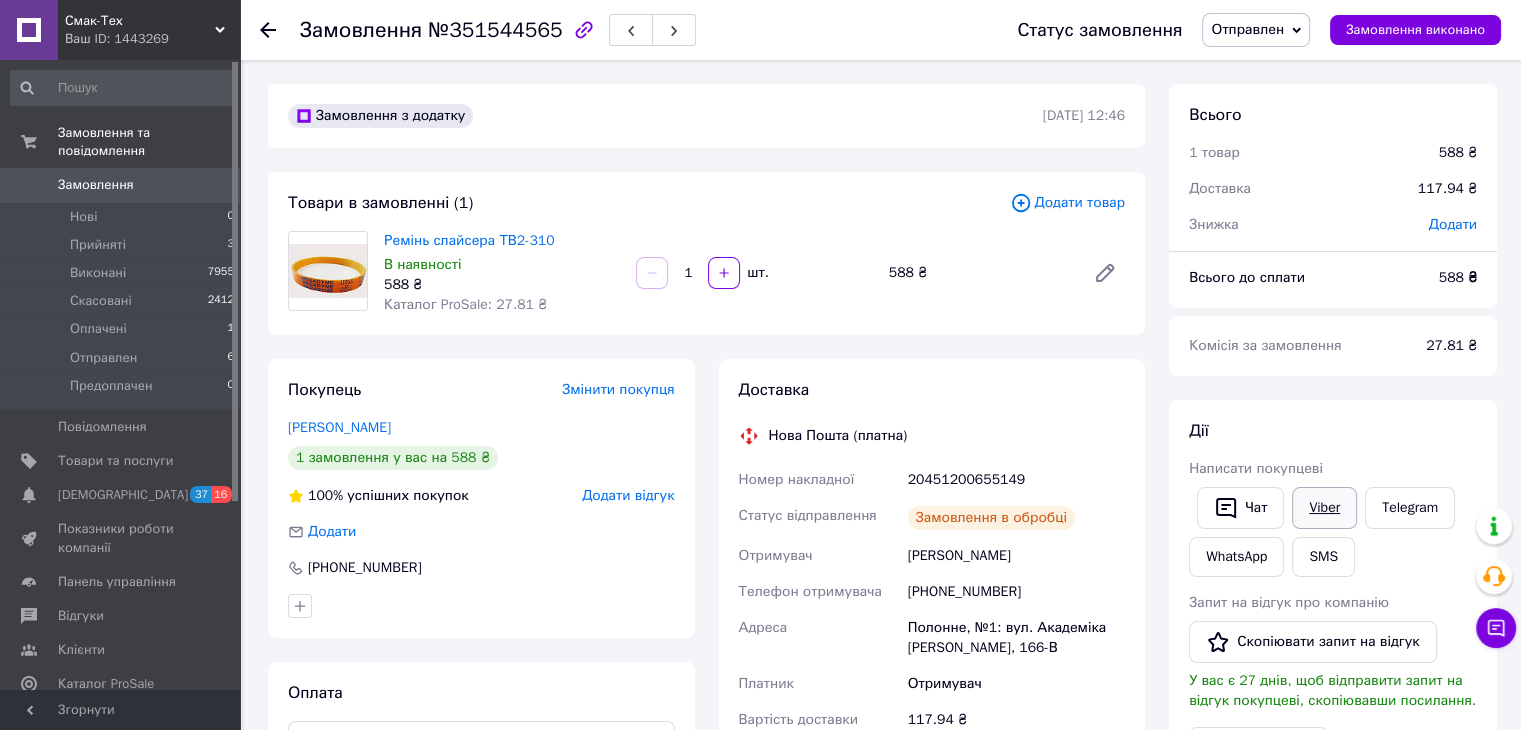 click on "Viber" at bounding box center (1324, 508) 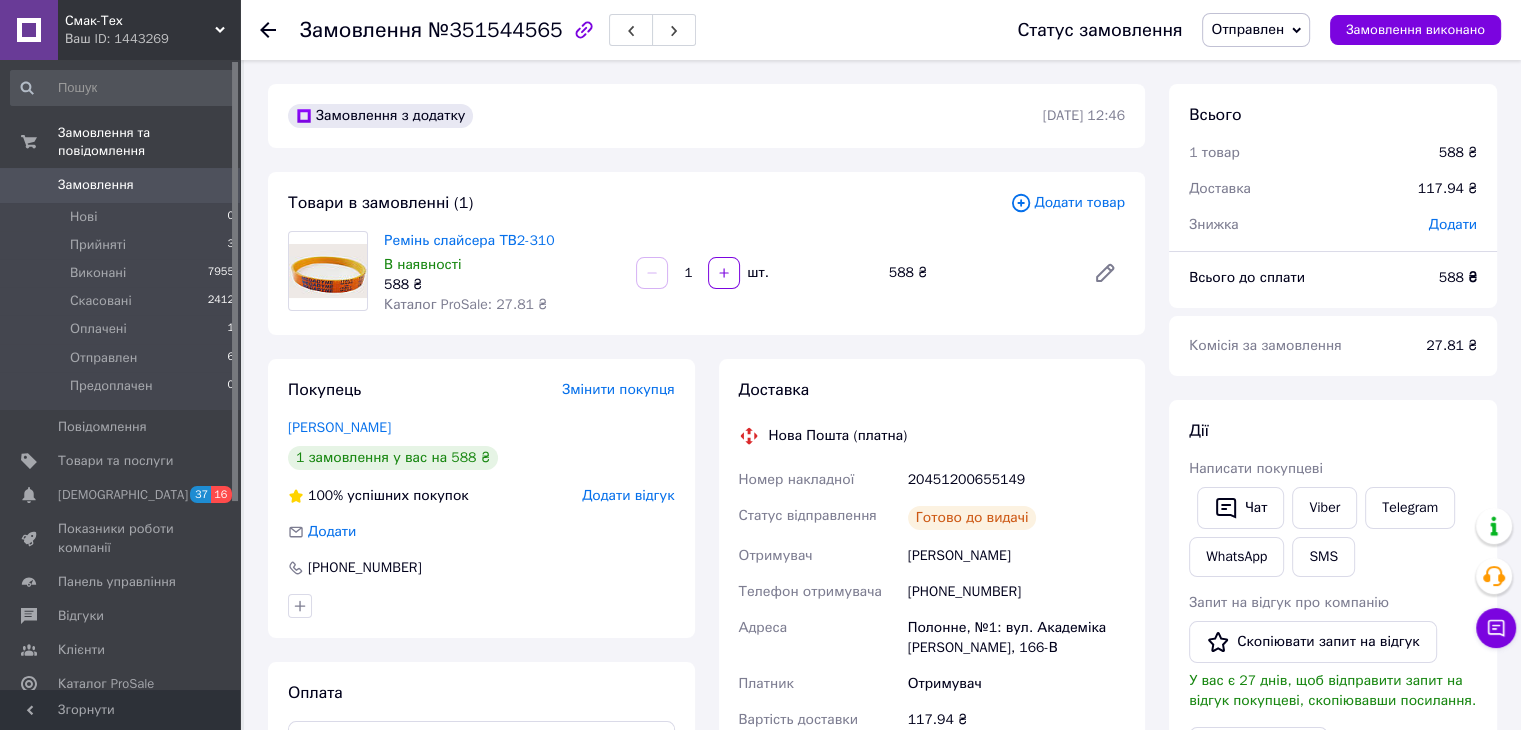 click on "Замовлення 0" at bounding box center [123, 185] 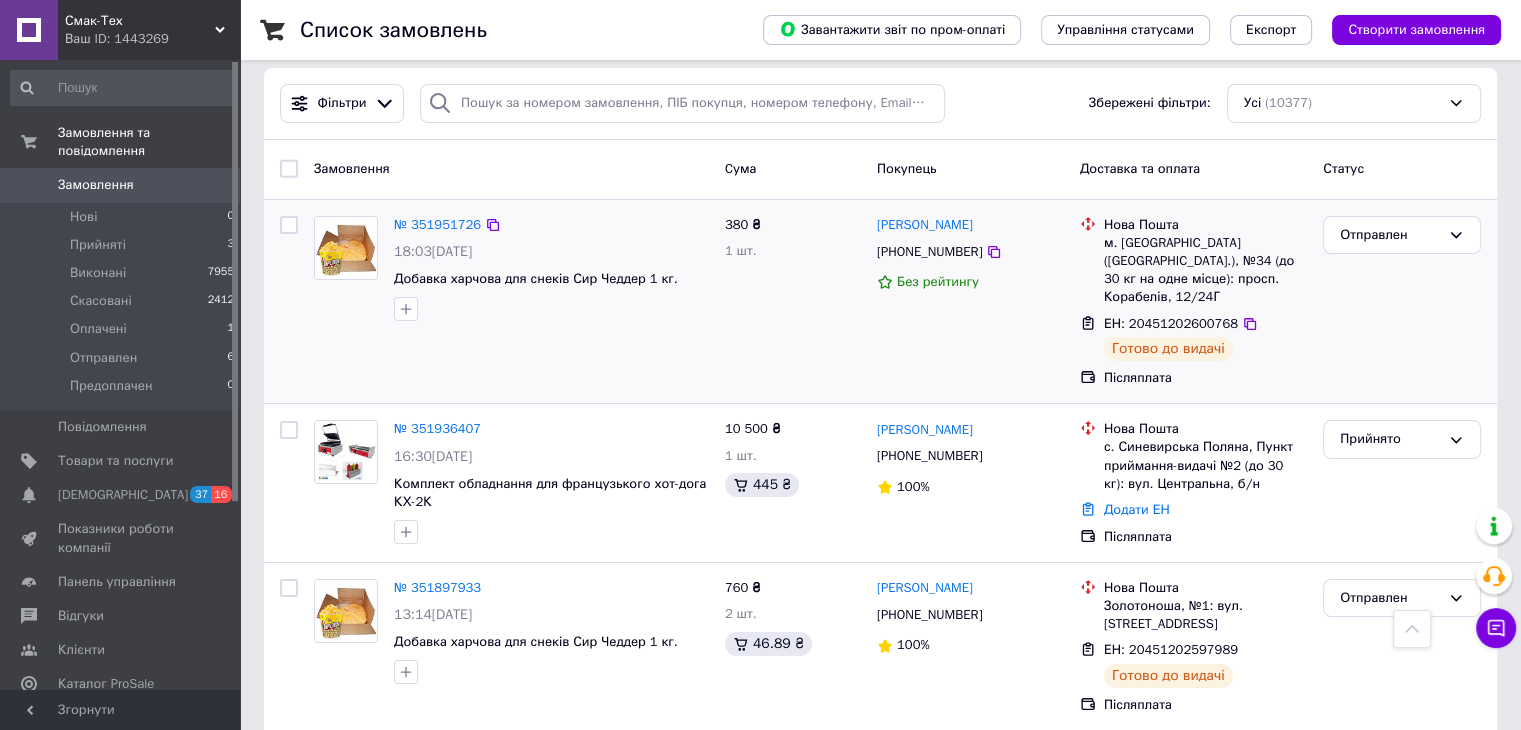 scroll, scrollTop: 0, scrollLeft: 0, axis: both 